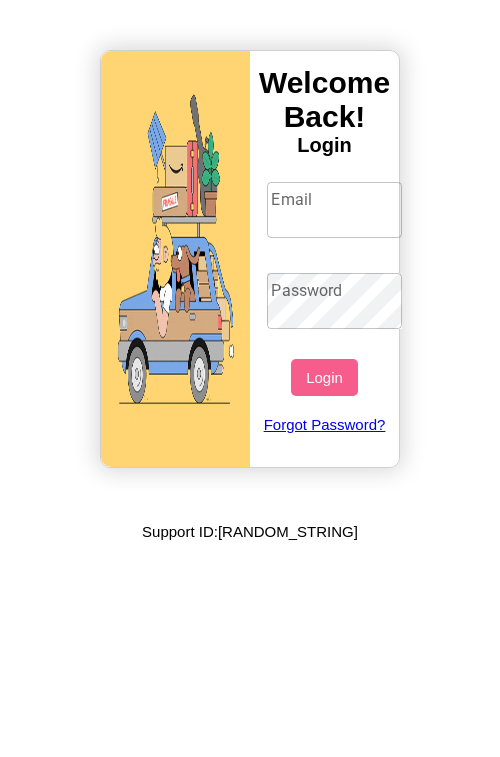 scroll, scrollTop: 0, scrollLeft: 0, axis: both 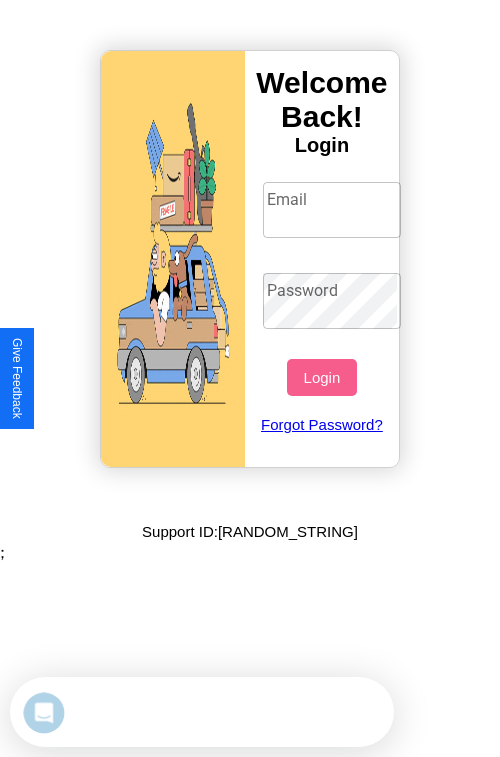 click on "Email" at bounding box center (332, 210) 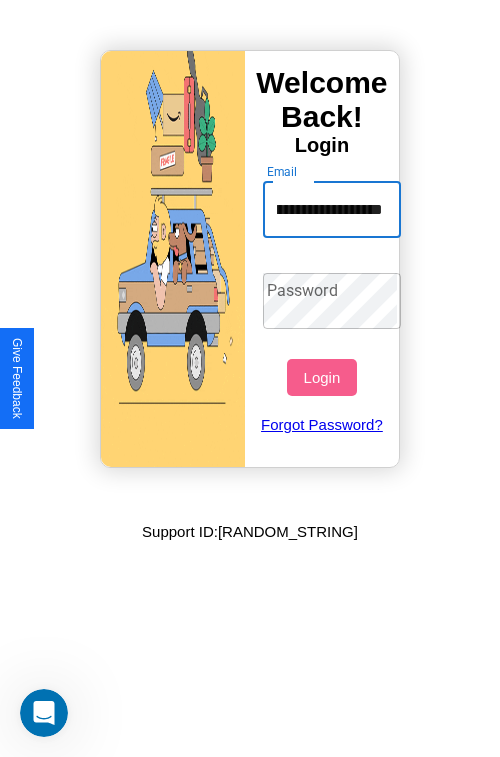 scroll, scrollTop: 0, scrollLeft: 97, axis: horizontal 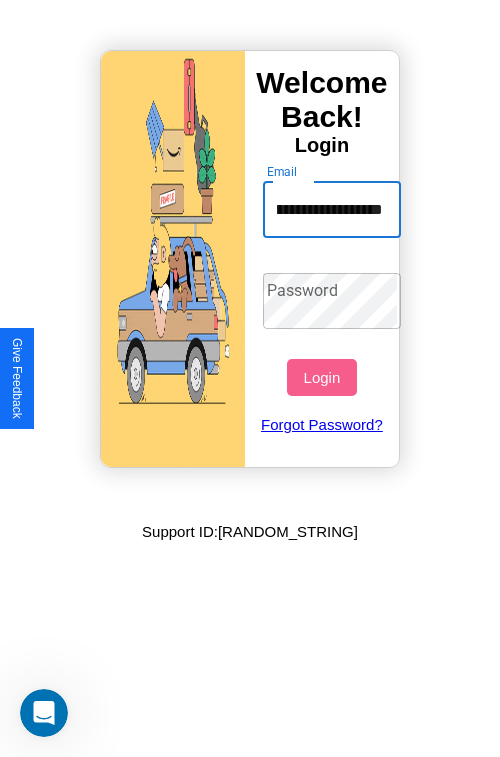 type on "**********" 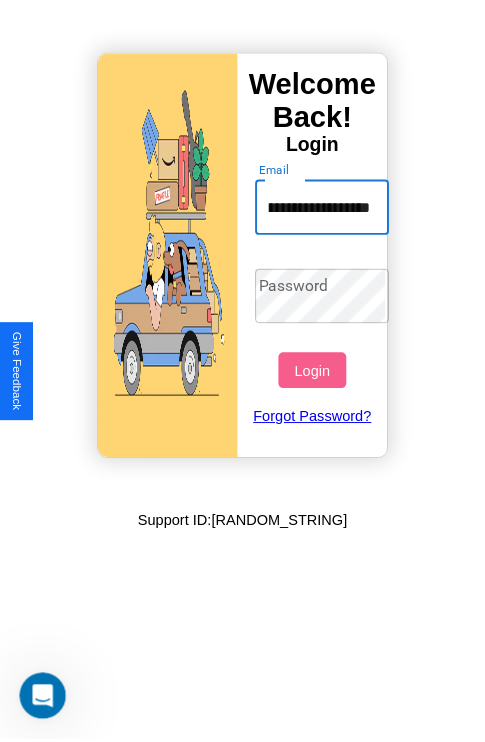 scroll, scrollTop: 0, scrollLeft: 0, axis: both 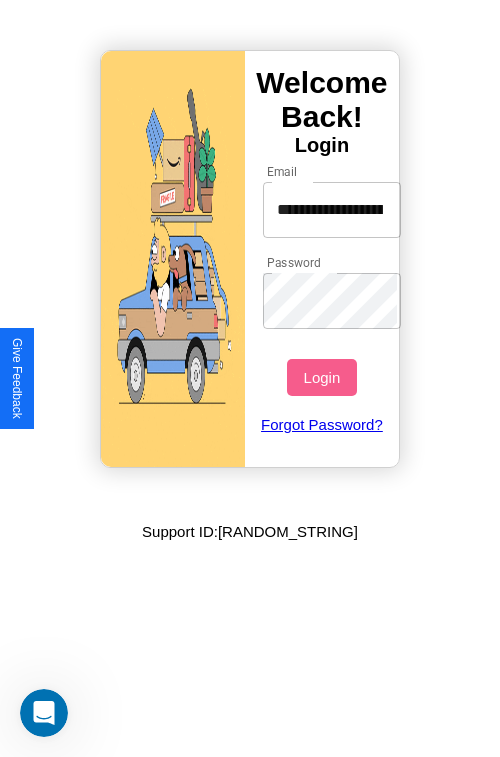 click on "Login" at bounding box center [321, 377] 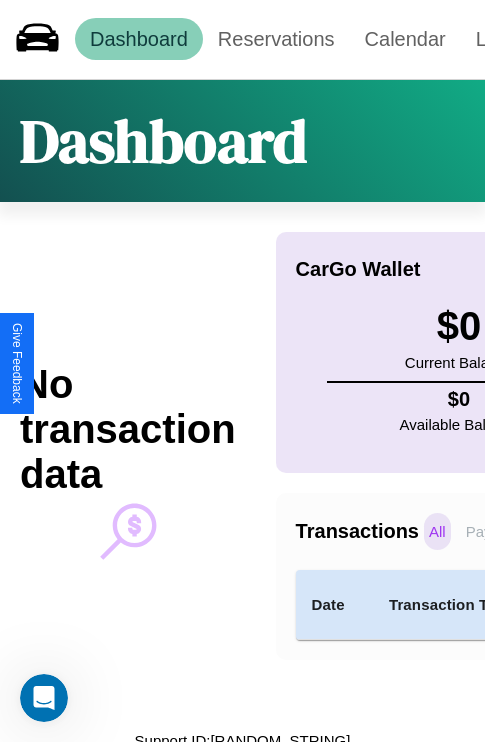 scroll, scrollTop: 0, scrollLeft: 0, axis: both 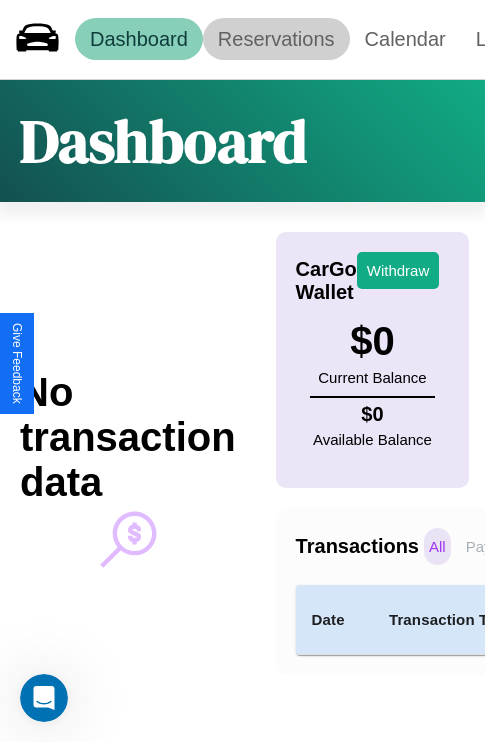 click on "Reservations" at bounding box center [276, 39] 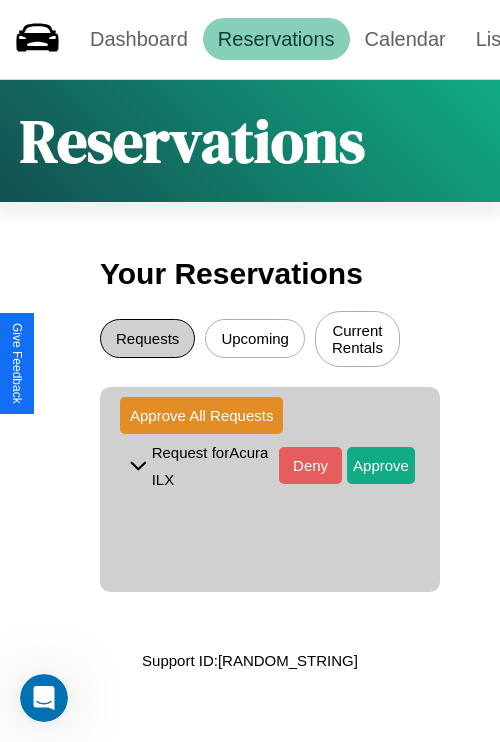 click on "Requests" at bounding box center (147, 338) 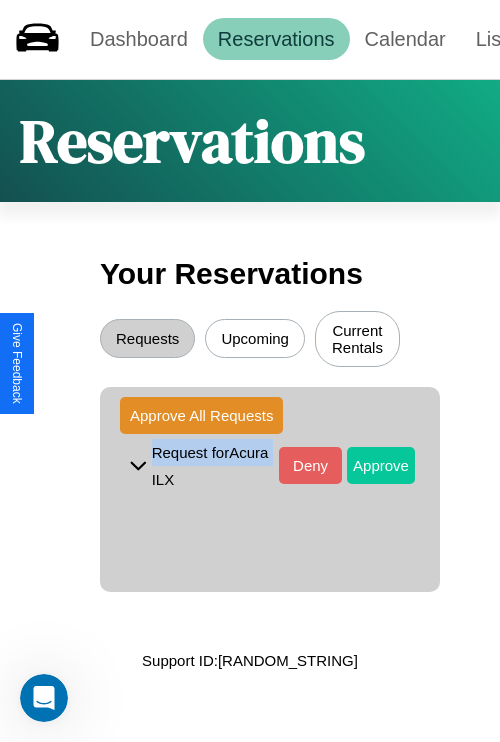 click on "Approve" at bounding box center [381, 465] 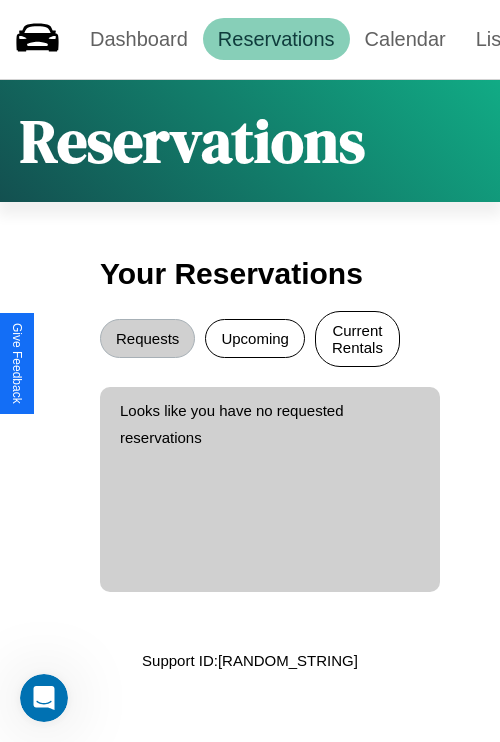 click on "Current Rentals" at bounding box center [357, 339] 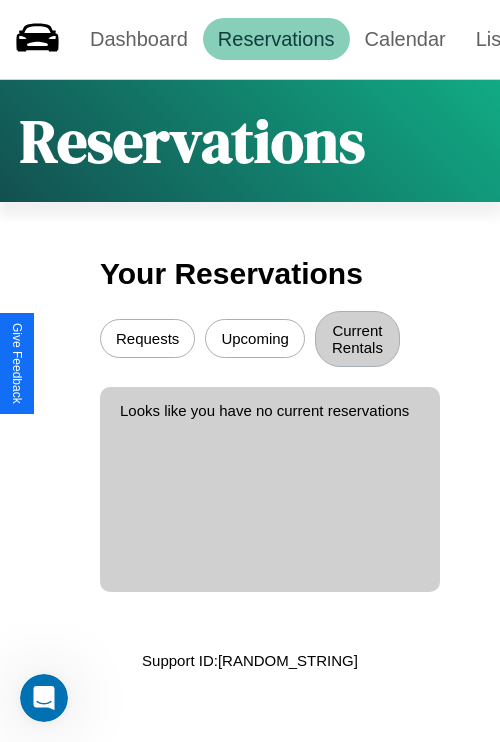 click on "Upcoming" at bounding box center [255, 338] 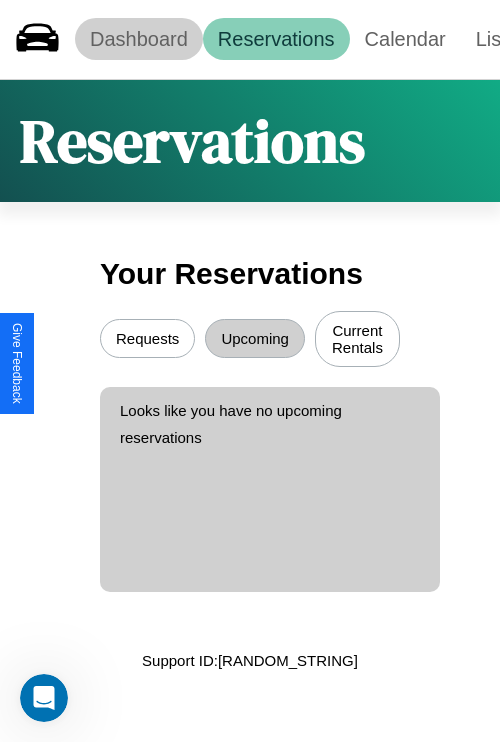 click on "Dashboard" at bounding box center [139, 39] 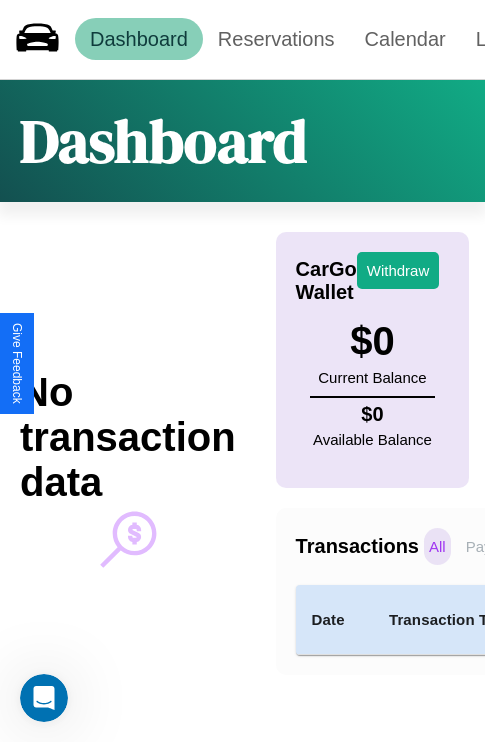 scroll, scrollTop: 0, scrollLeft: 142, axis: horizontal 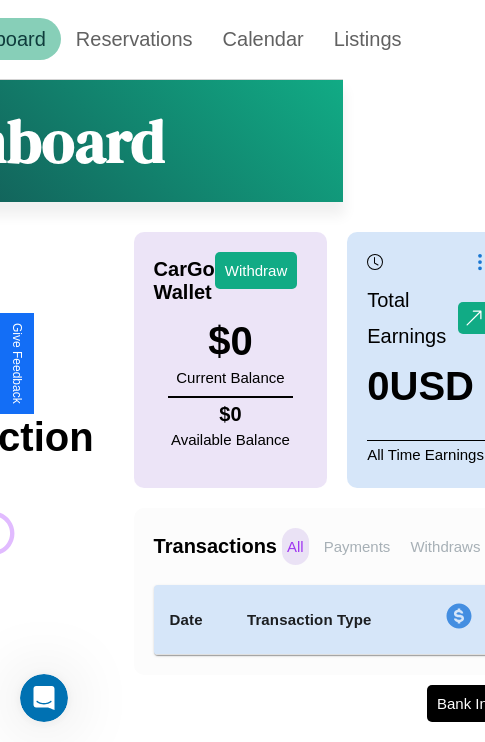 click on "Withdraws" at bounding box center [445, 546] 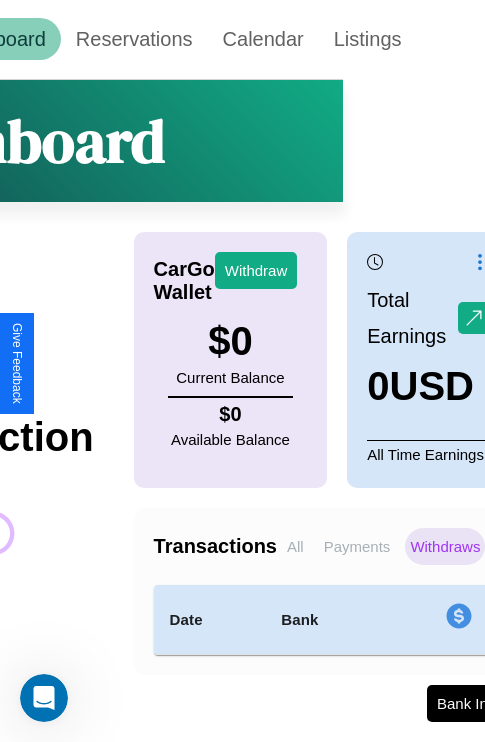click on "Payments" at bounding box center [357, 546] 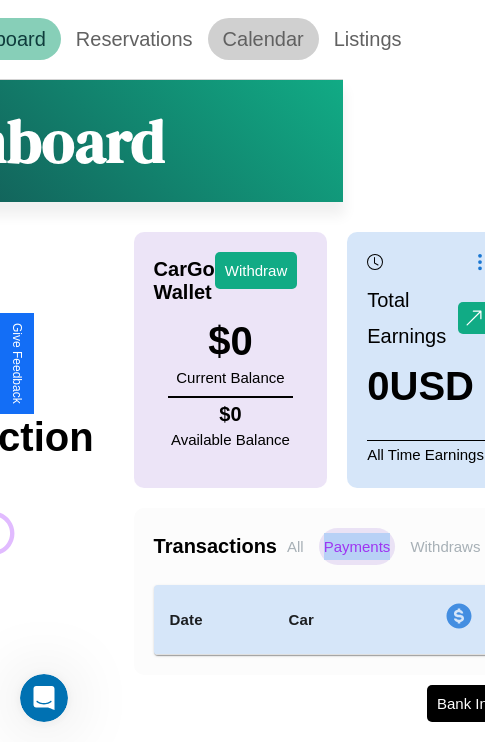 click on "Calendar" at bounding box center [263, 39] 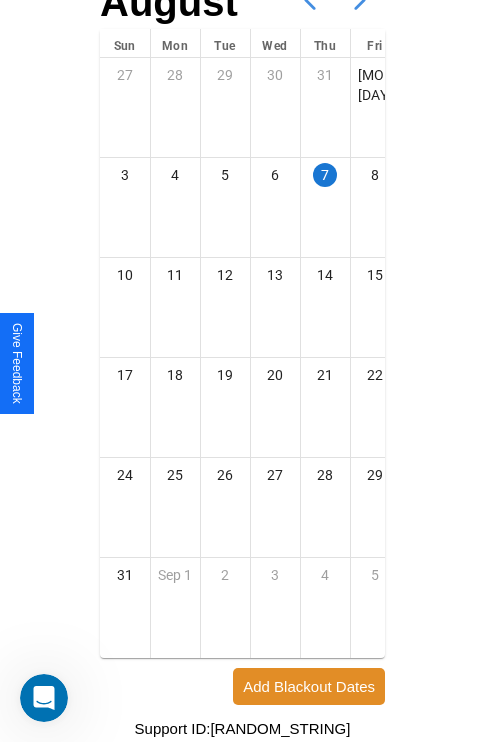 scroll, scrollTop: 242, scrollLeft: 0, axis: vertical 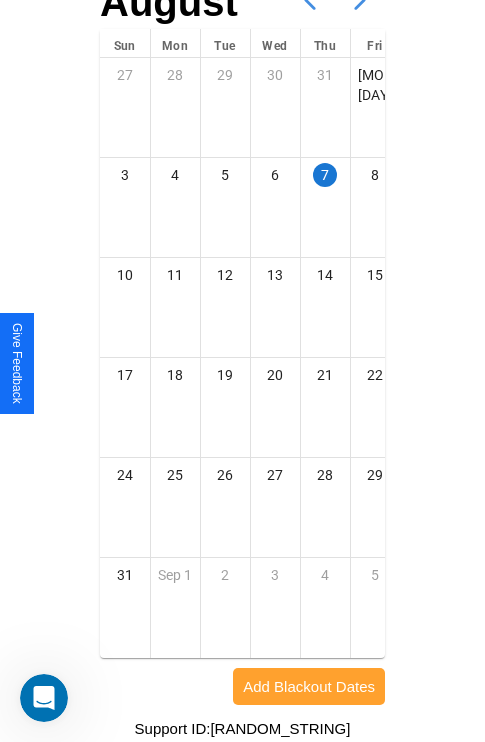 click on "Add Blackout Dates" at bounding box center [309, 686] 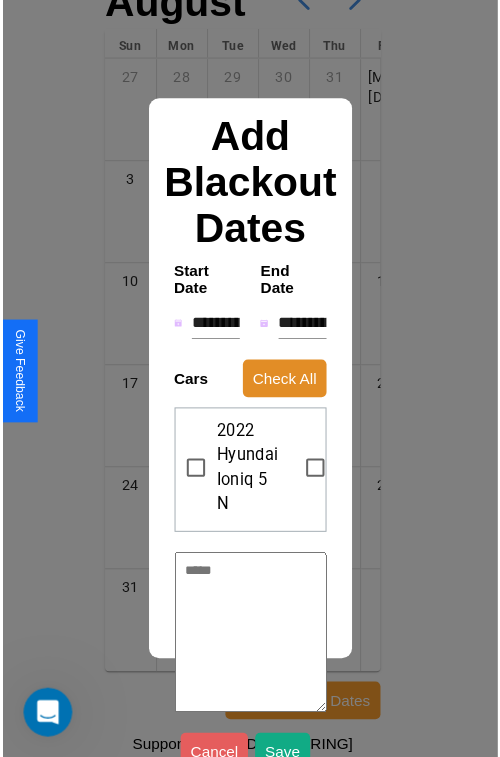 scroll, scrollTop: 227, scrollLeft: 0, axis: vertical 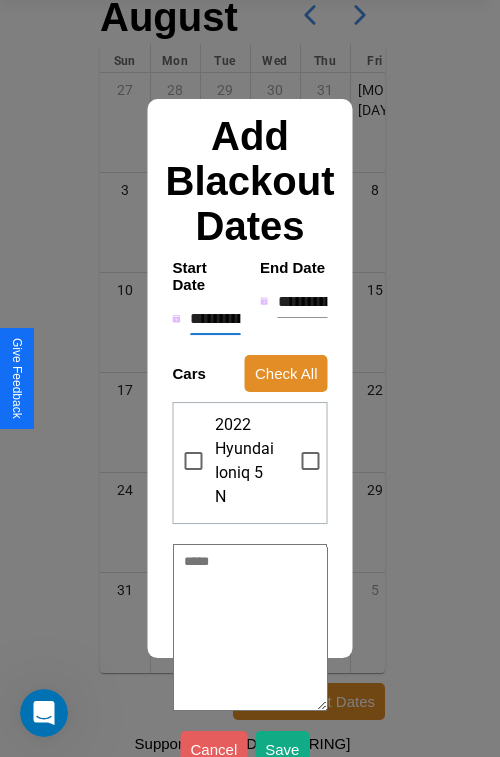 click on "**********" at bounding box center (215, 319) 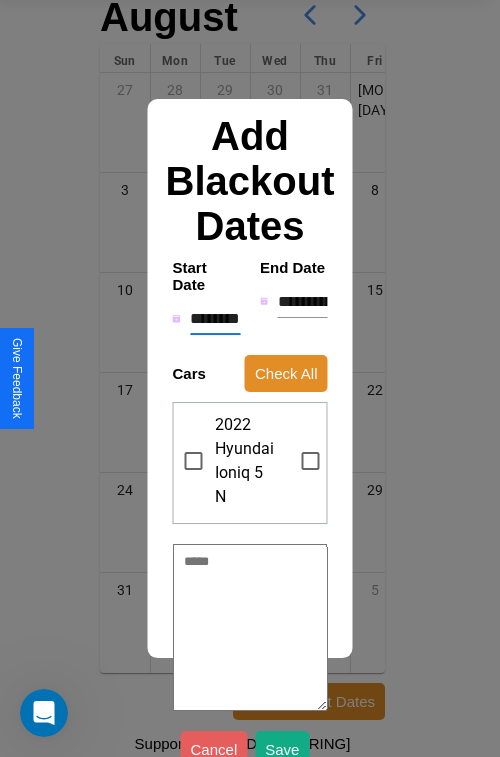 type on "*" 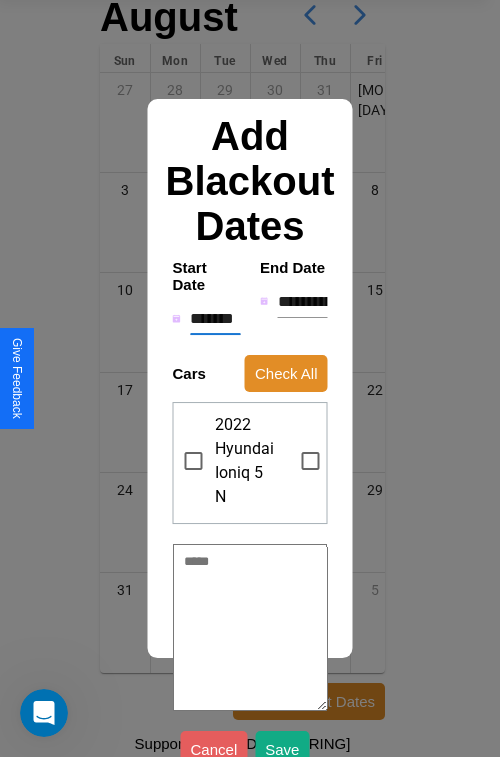 type on "*" 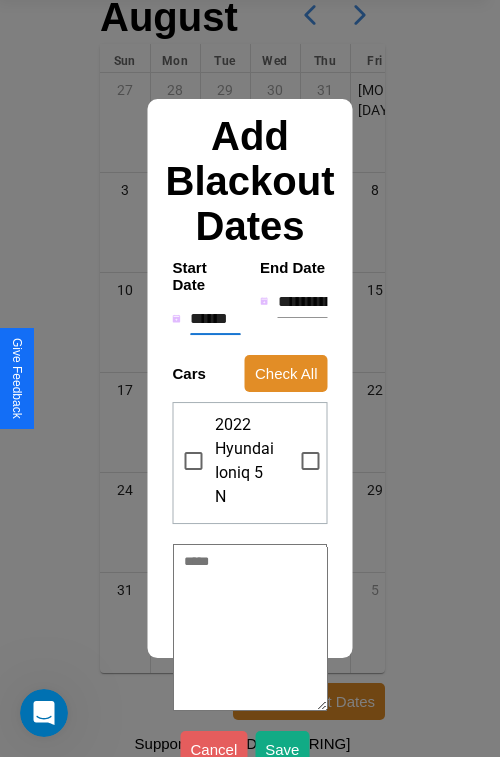 type on "*" 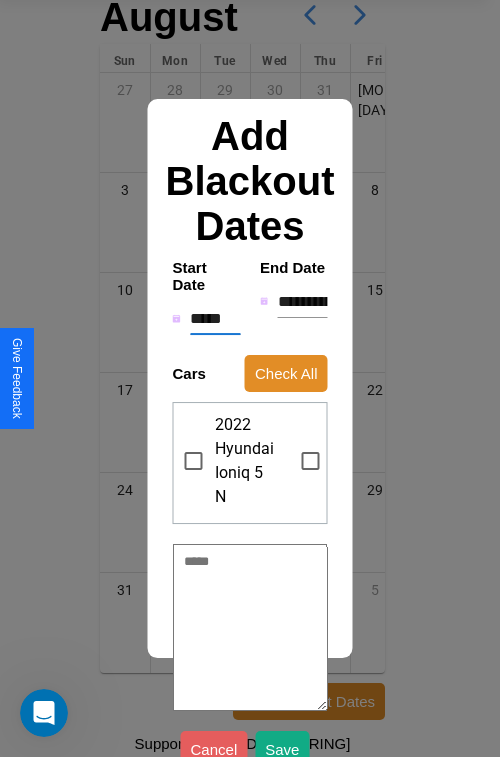 type on "*" 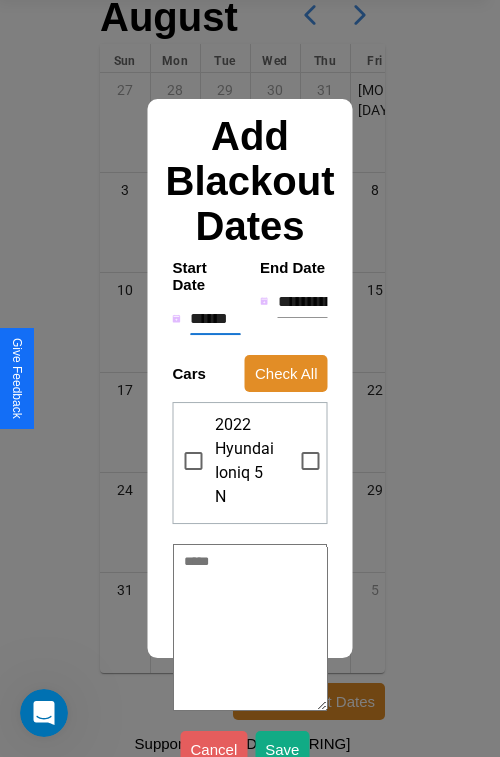 type on "*" 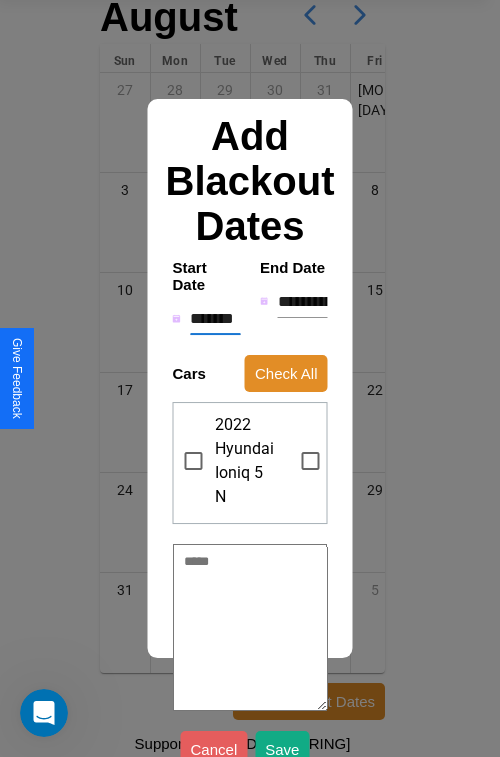 type on "*" 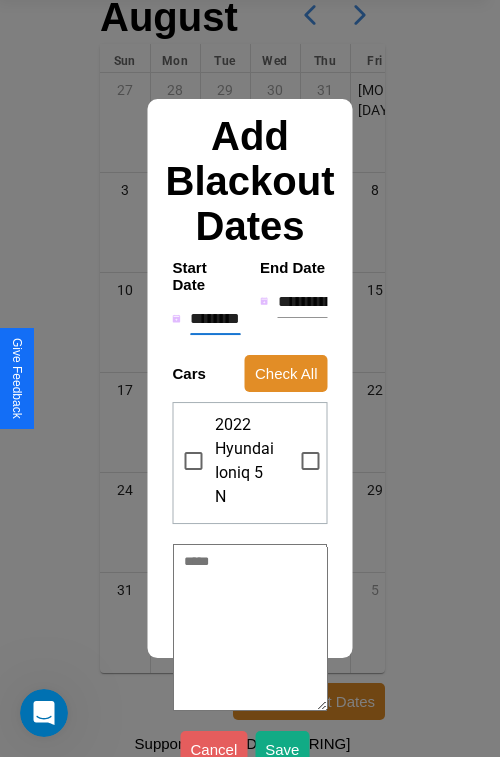 type on "*" 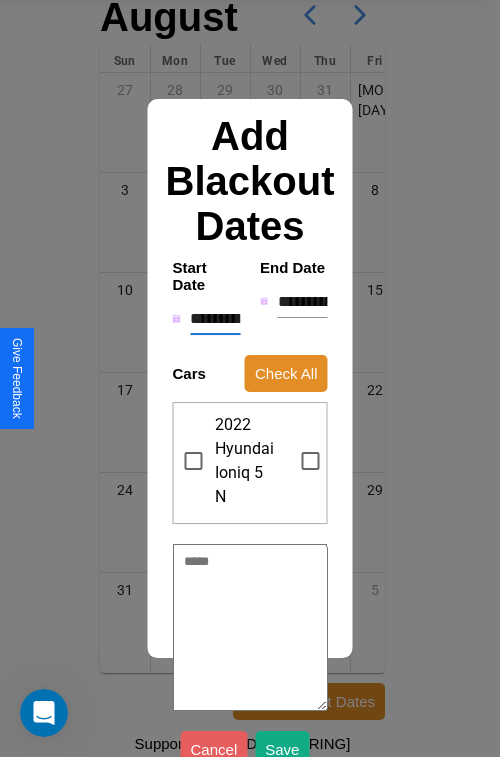 type on "*" 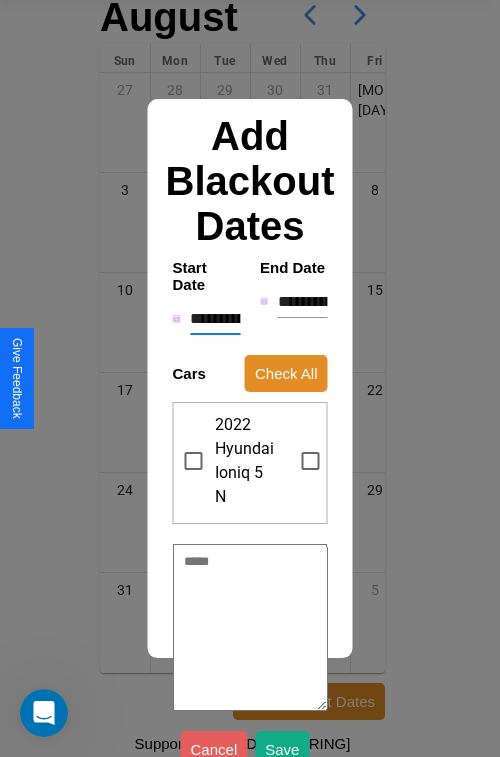 type on "*" 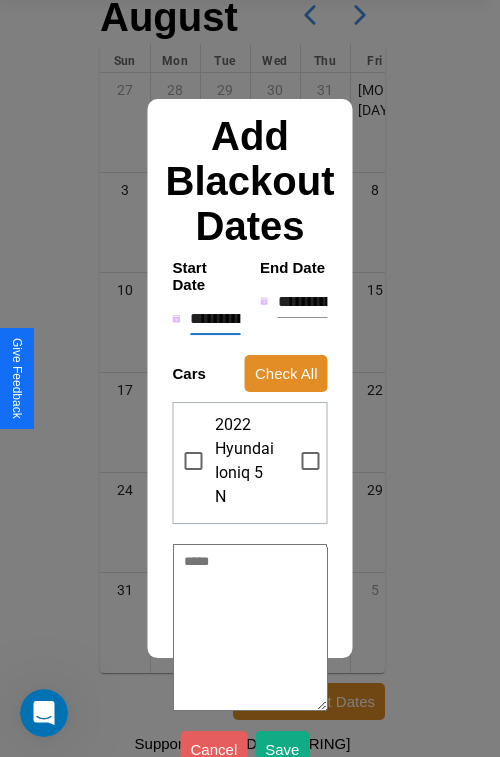 type on "*" 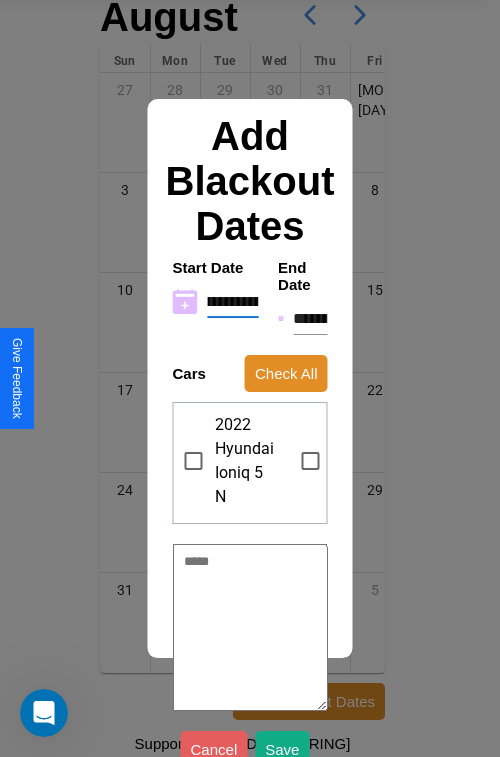 type on "**********" 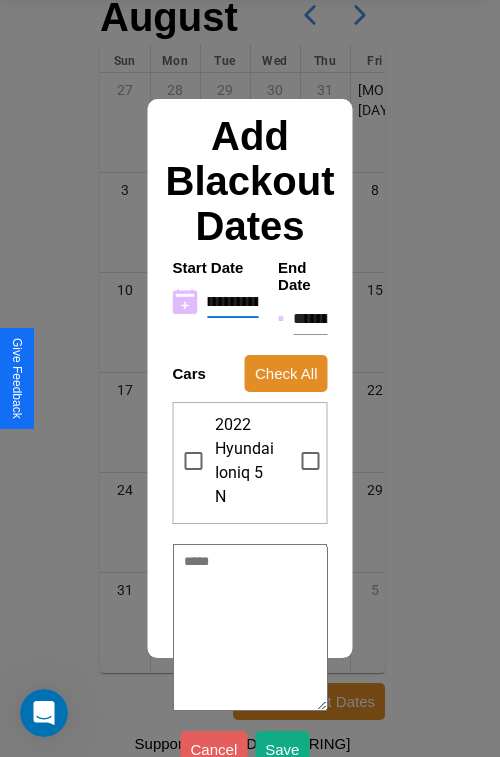 type on "*" 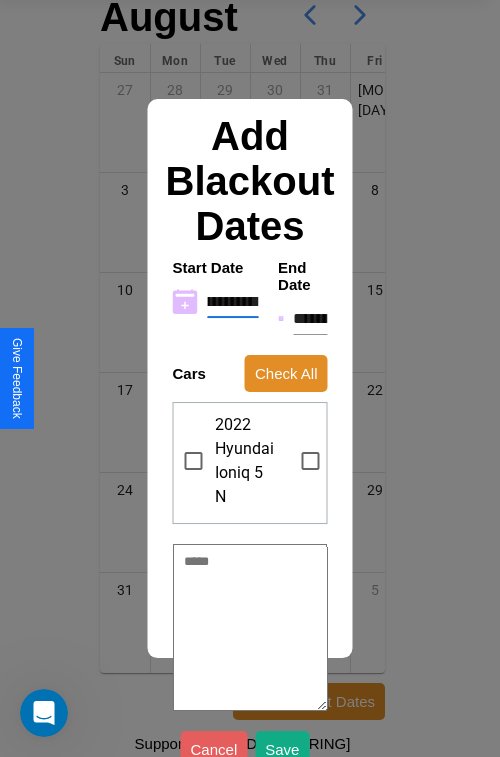 type on "**********" 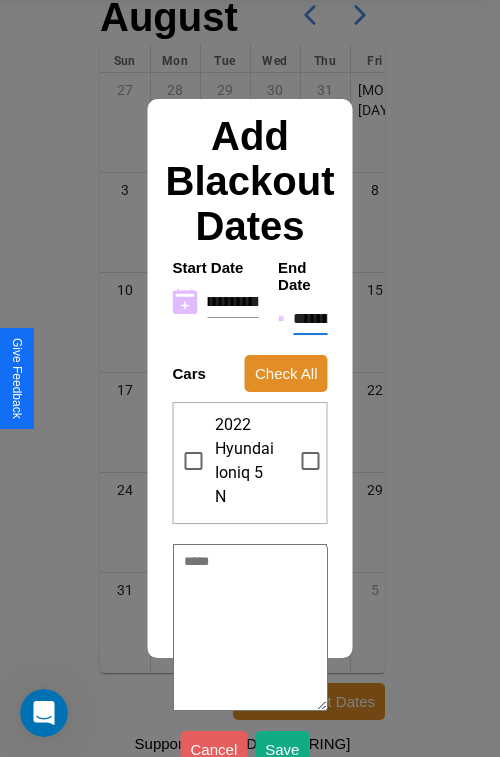 click on "**********" at bounding box center (310, 319) 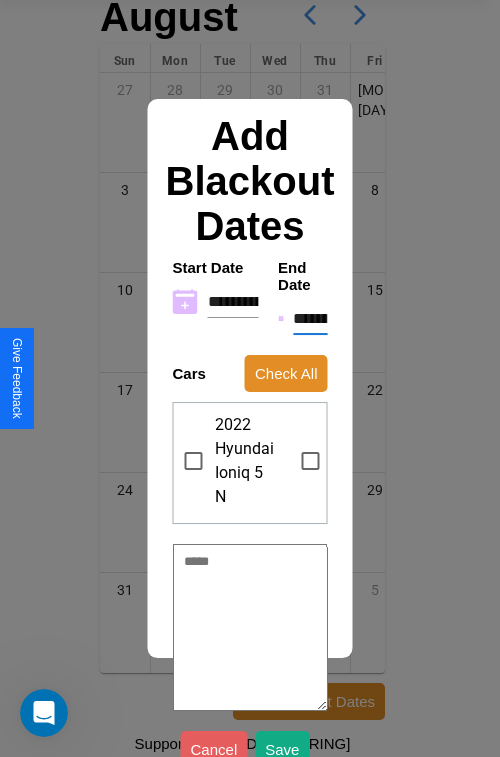 type on "********" 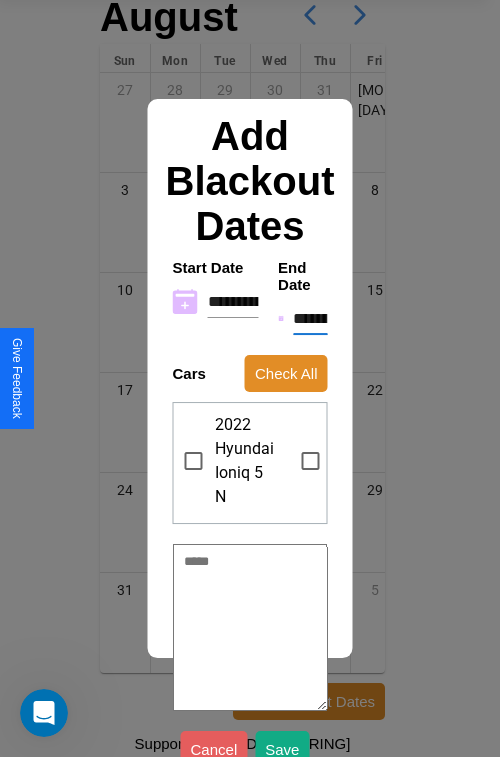 type on "*" 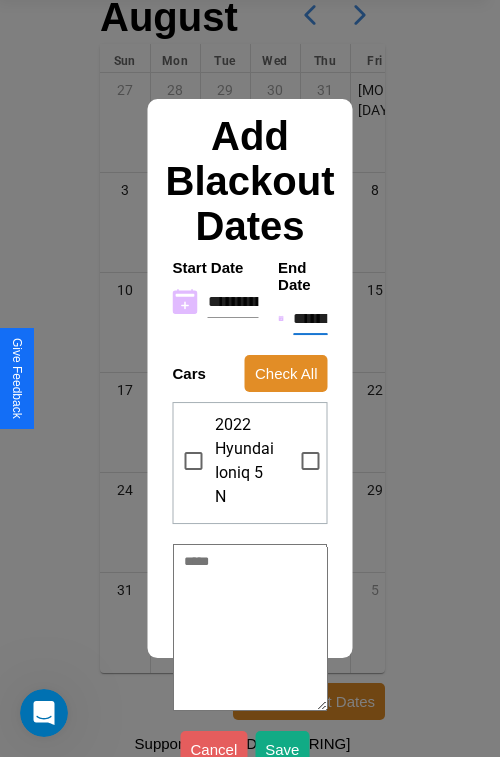type on "*" 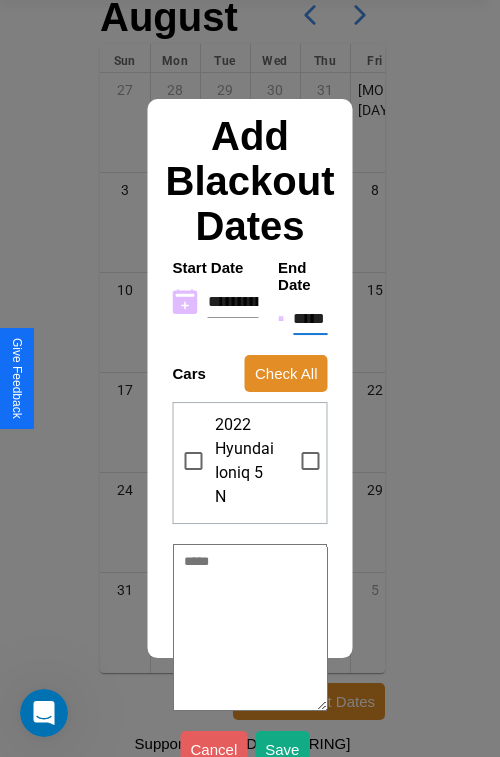 type on "*" 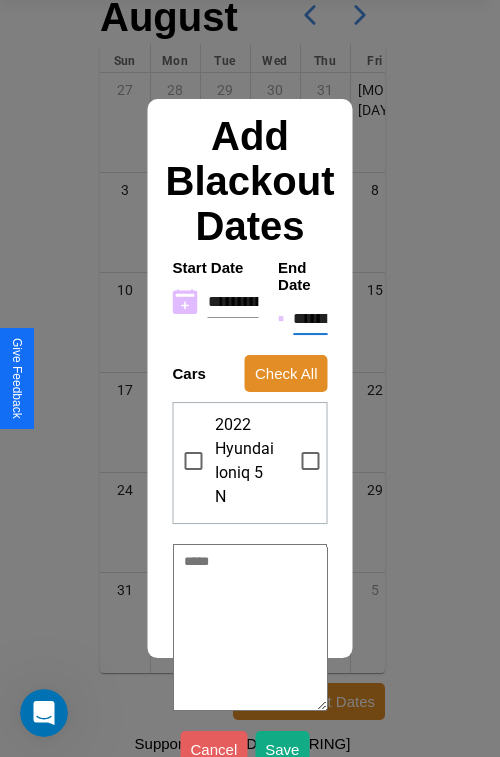 type on "*" 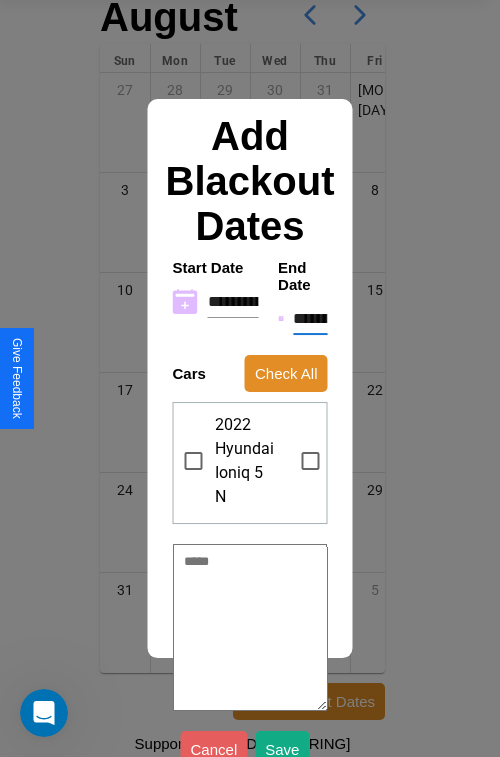 type on "*" 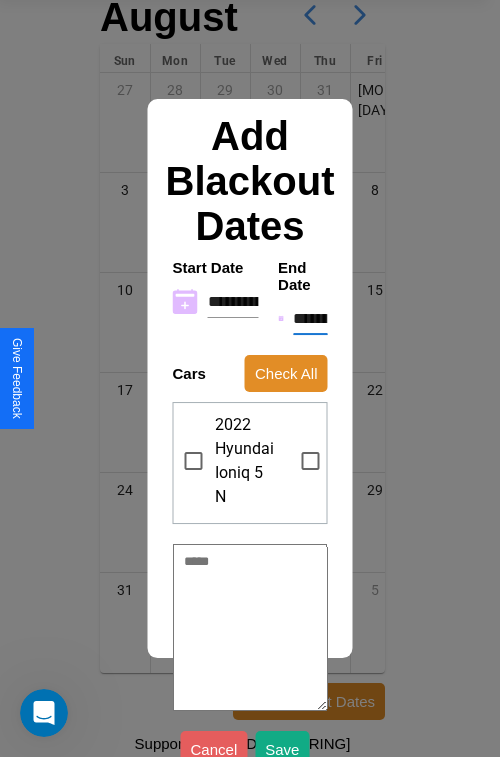 type on "*" 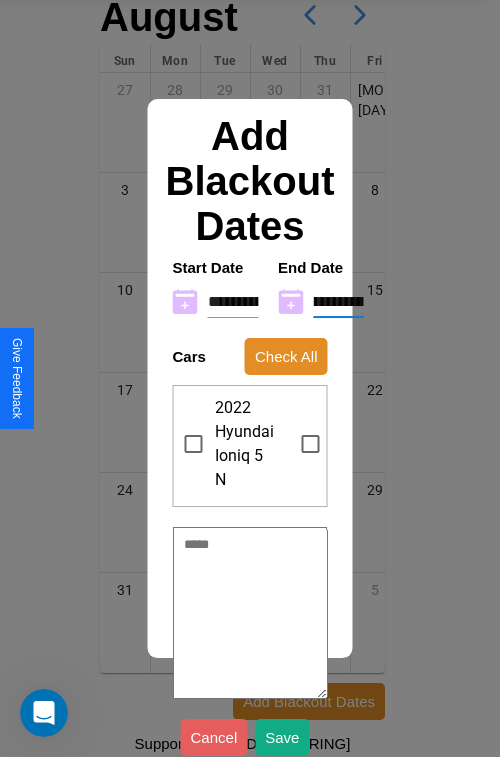 type on "**********" 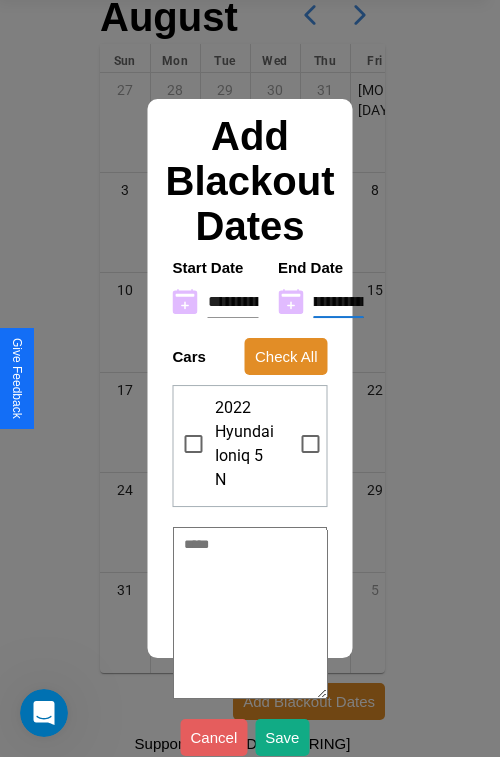type on "*" 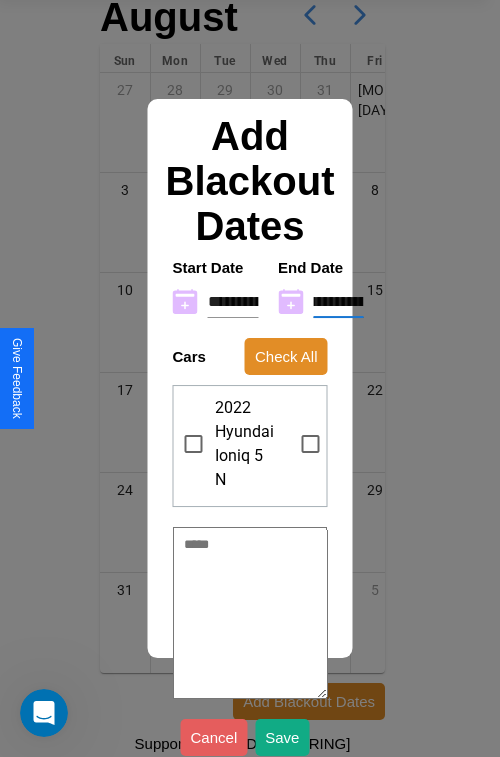type on "**********" 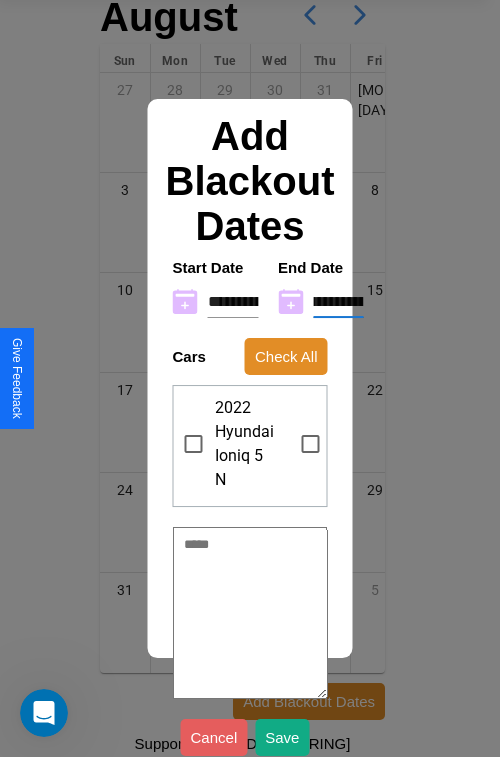 type on "*" 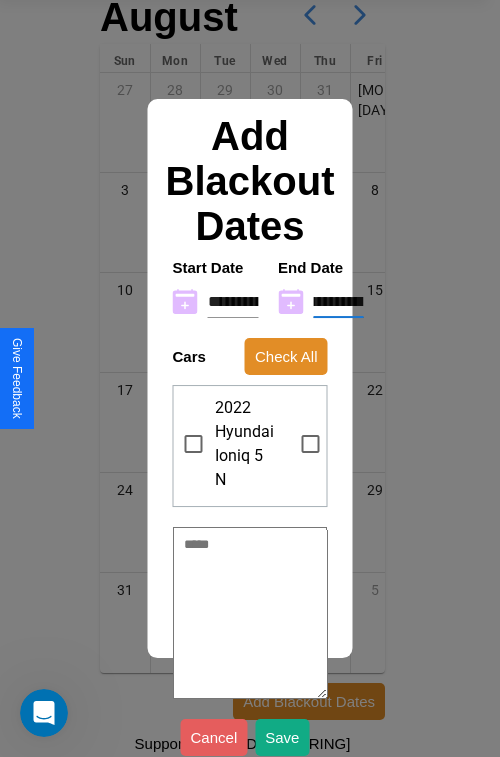 scroll, scrollTop: 6, scrollLeft: 61, axis: both 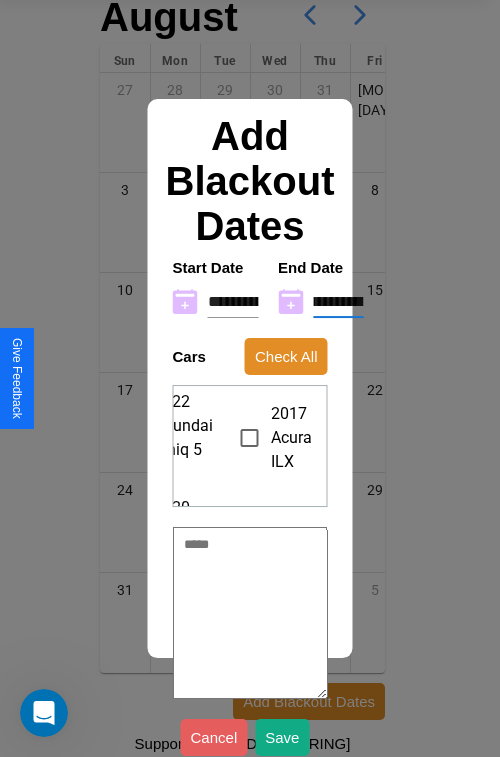 type on "**********" 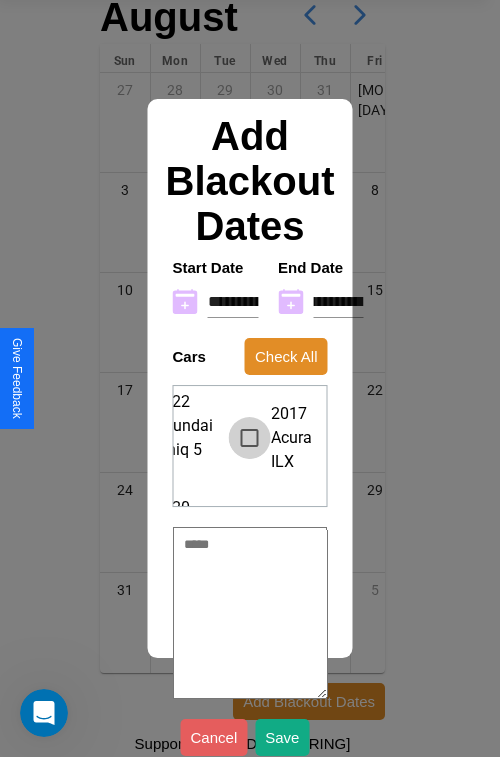 scroll, scrollTop: 0, scrollLeft: 0, axis: both 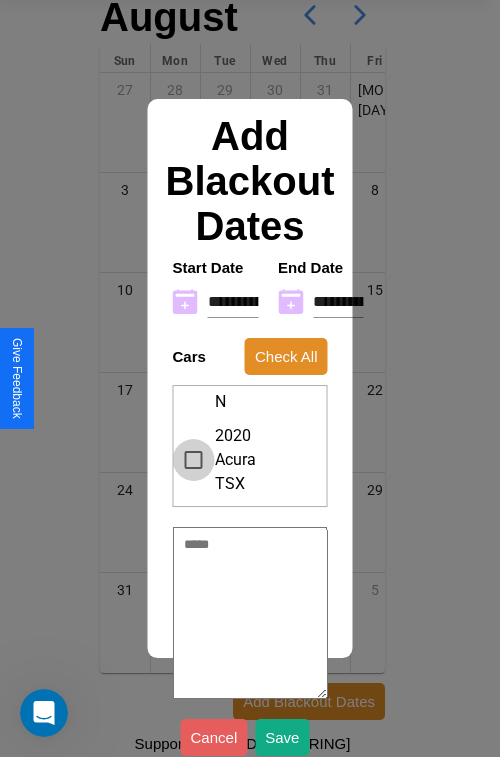 type on "*" 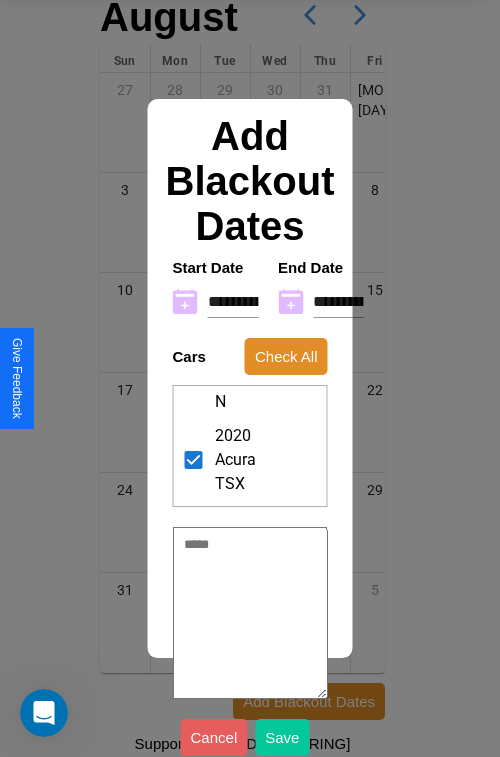 click on "Save" at bounding box center [282, 737] 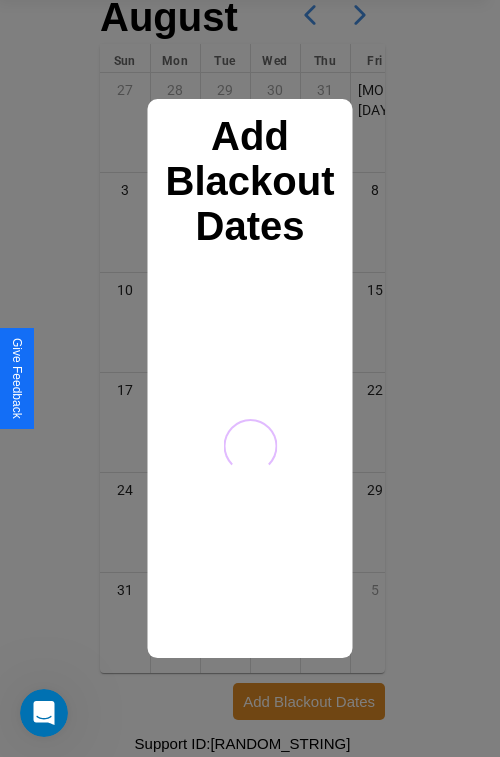 click at bounding box center [250, 378] 